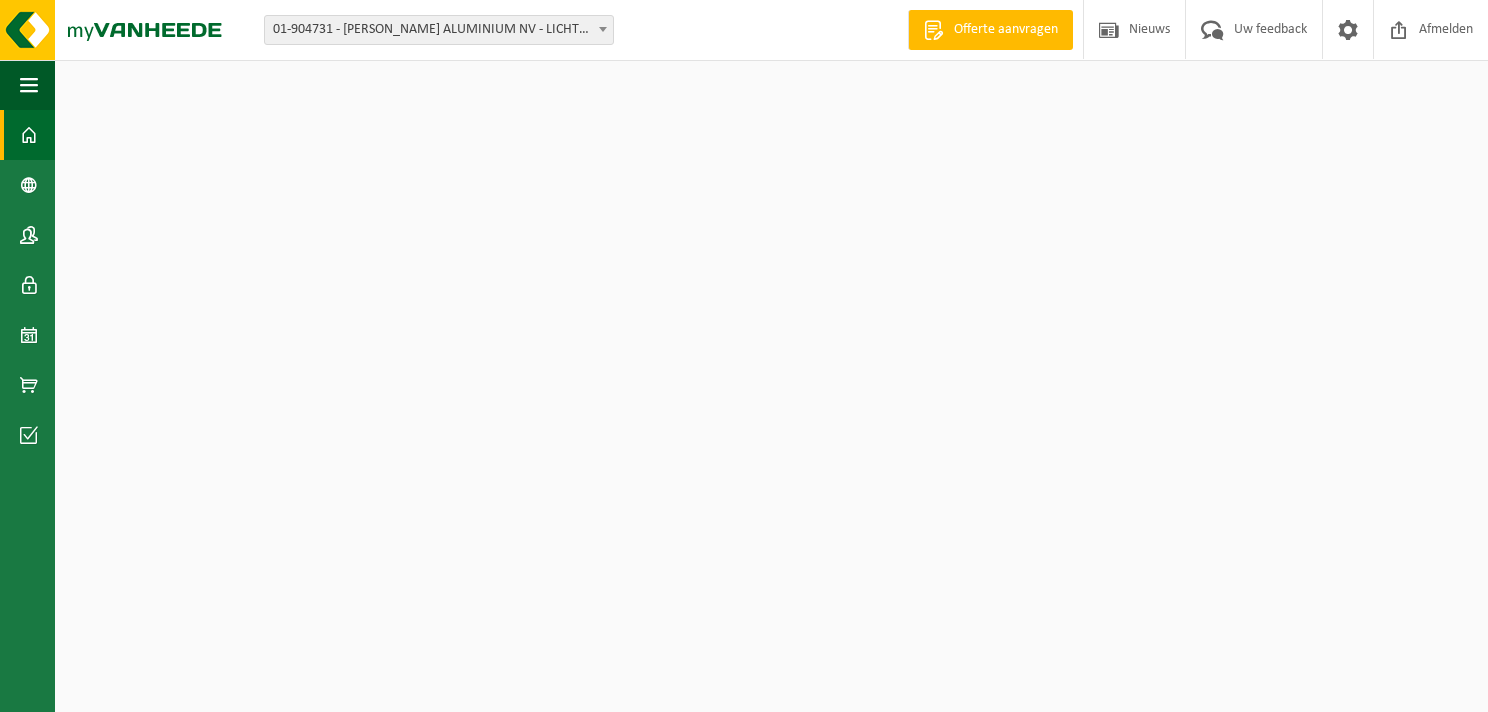scroll, scrollTop: 0, scrollLeft: 0, axis: both 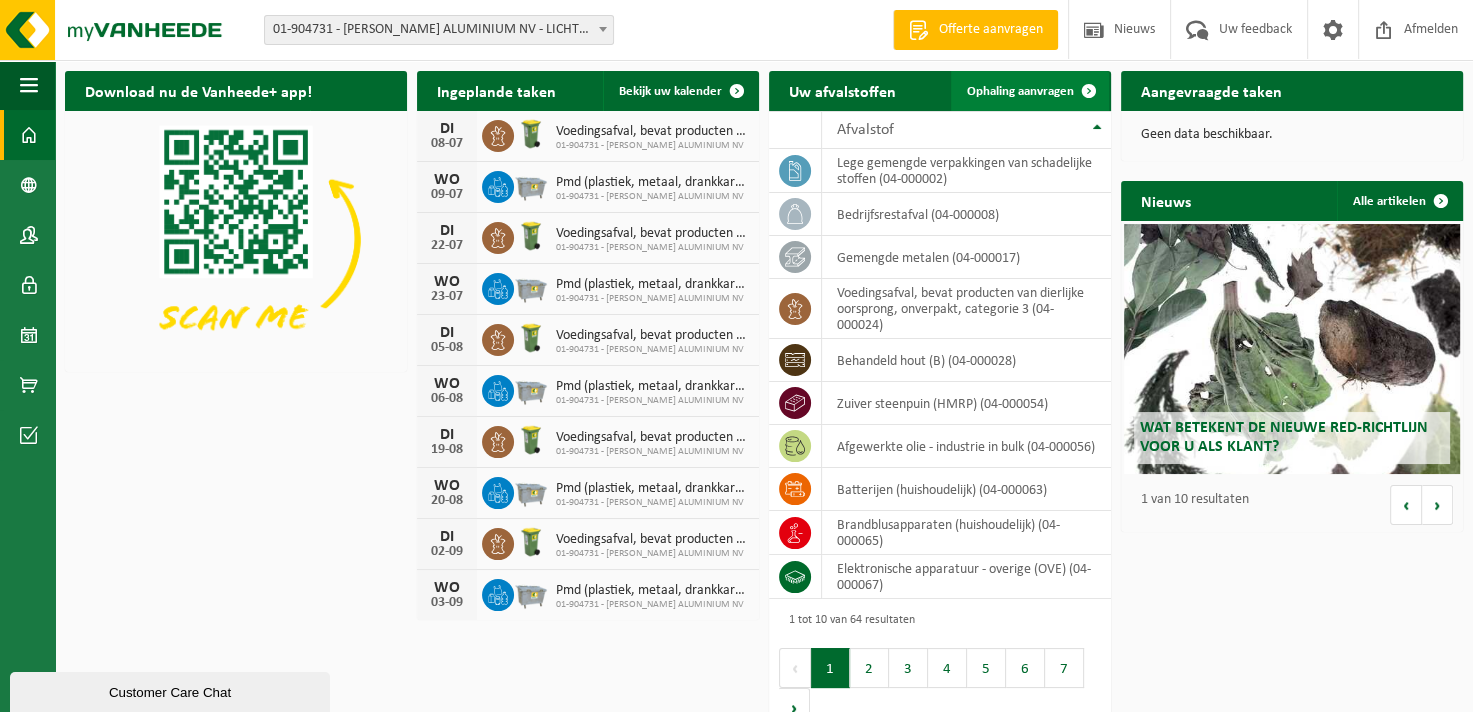 click on "Ophaling aanvragen" at bounding box center [1020, 91] 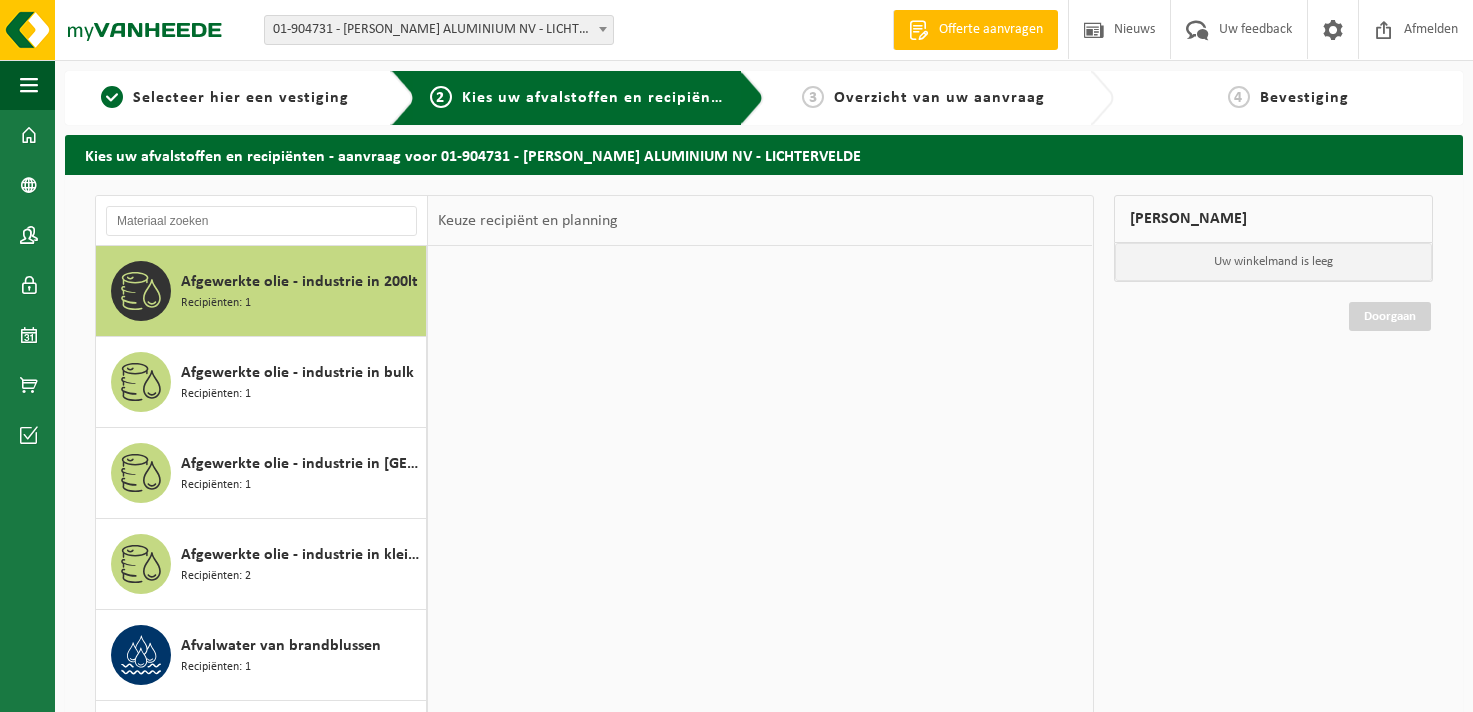 scroll, scrollTop: 0, scrollLeft: 0, axis: both 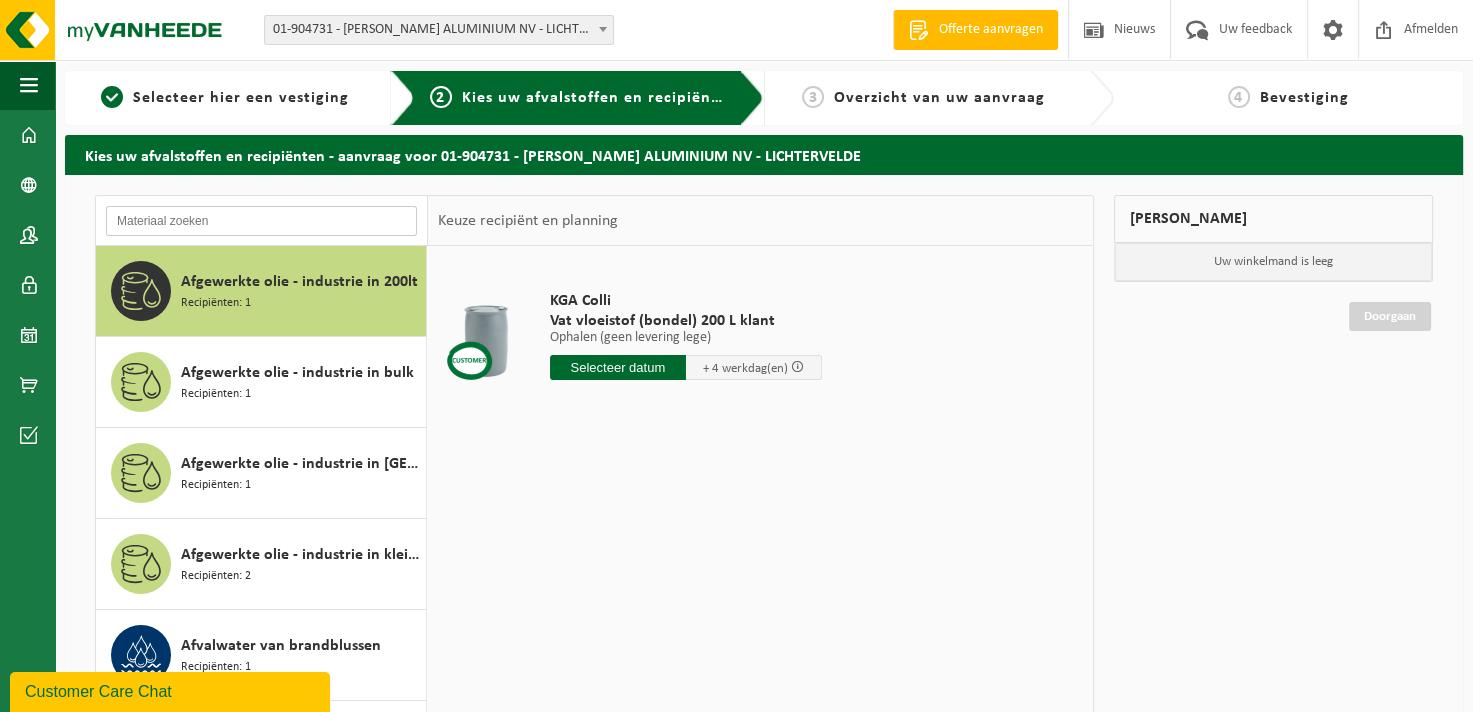click at bounding box center [261, 221] 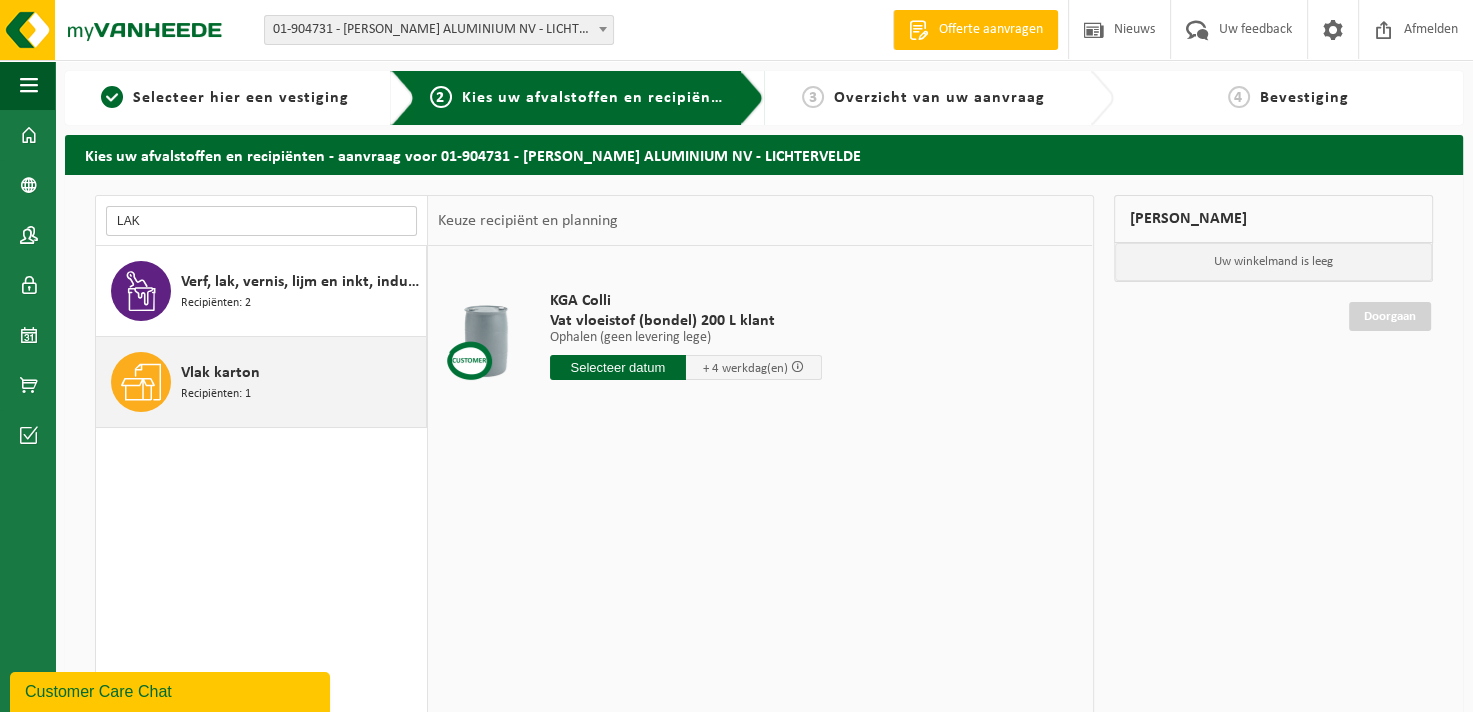 type on "LAK" 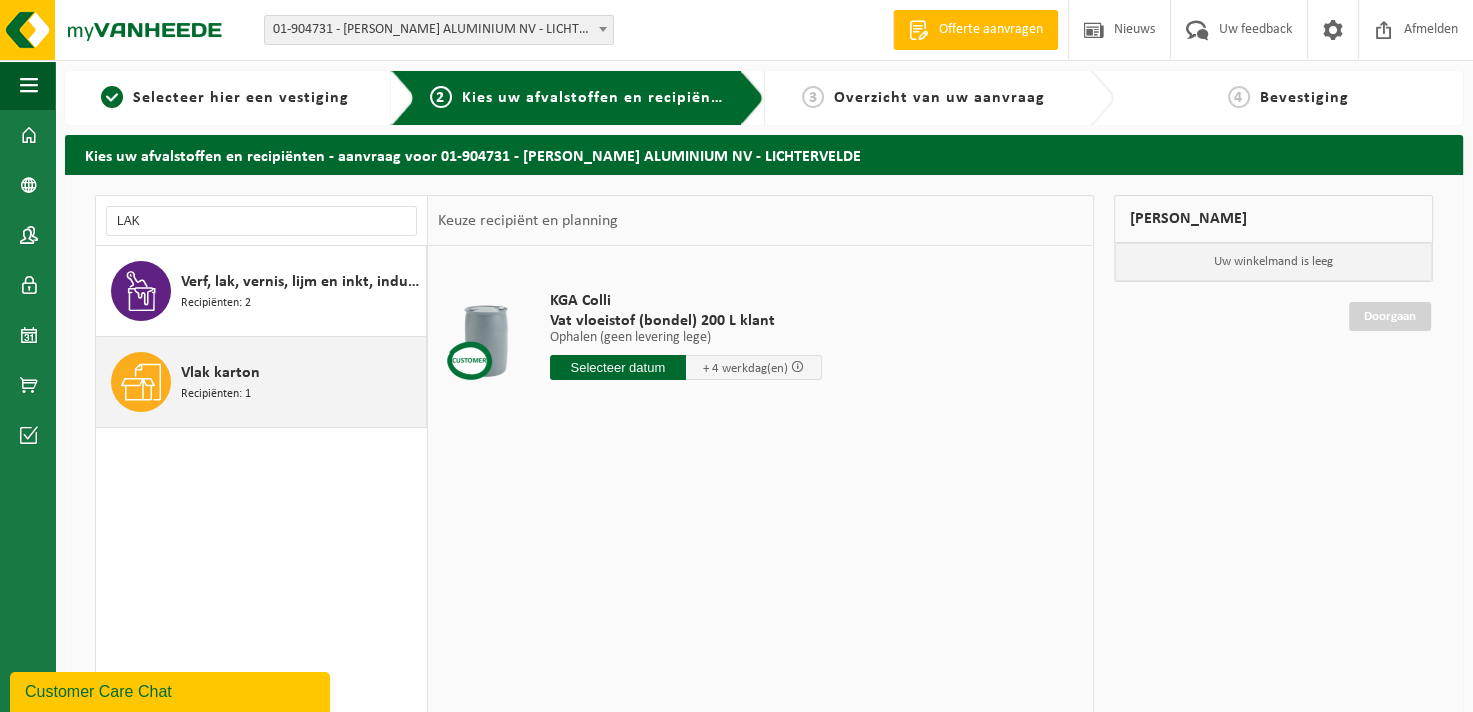 click on "Recipiënten: 1" at bounding box center [216, 394] 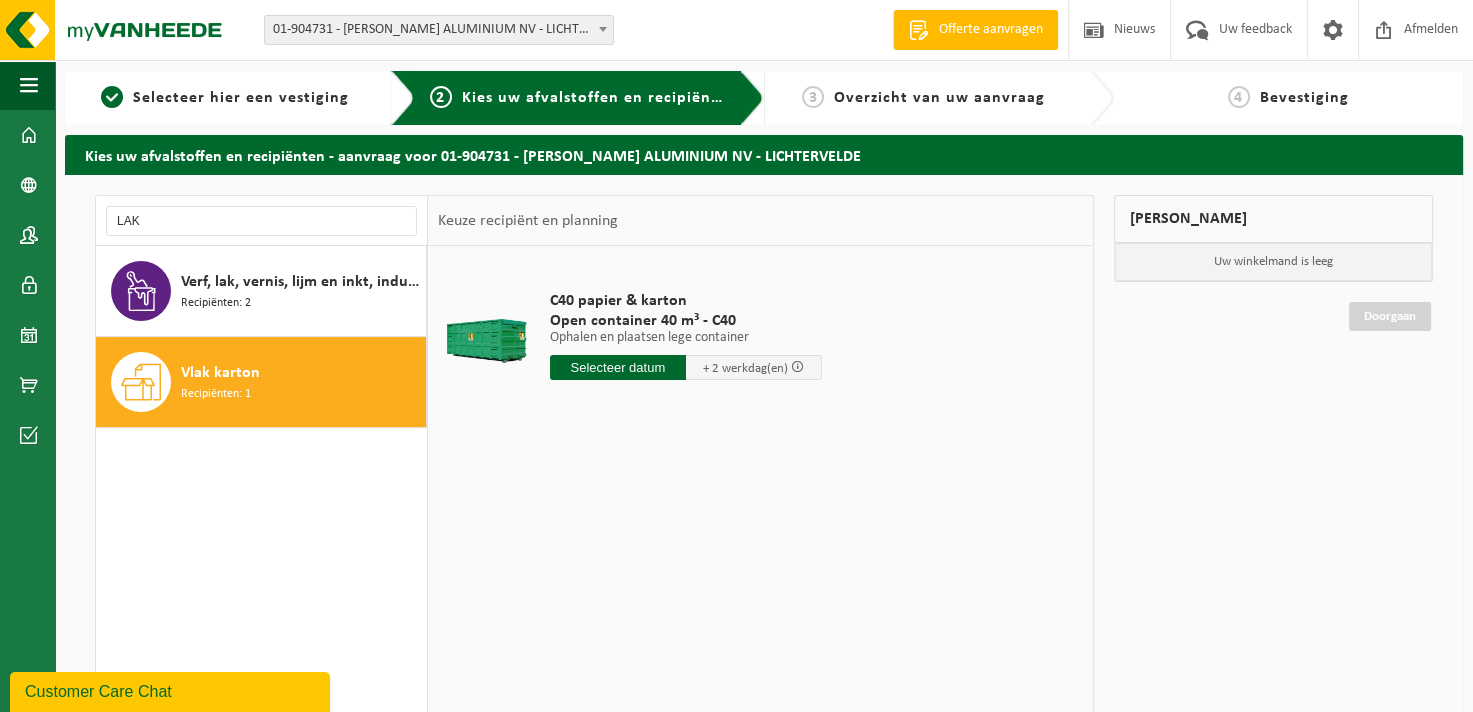 click at bounding box center [618, 367] 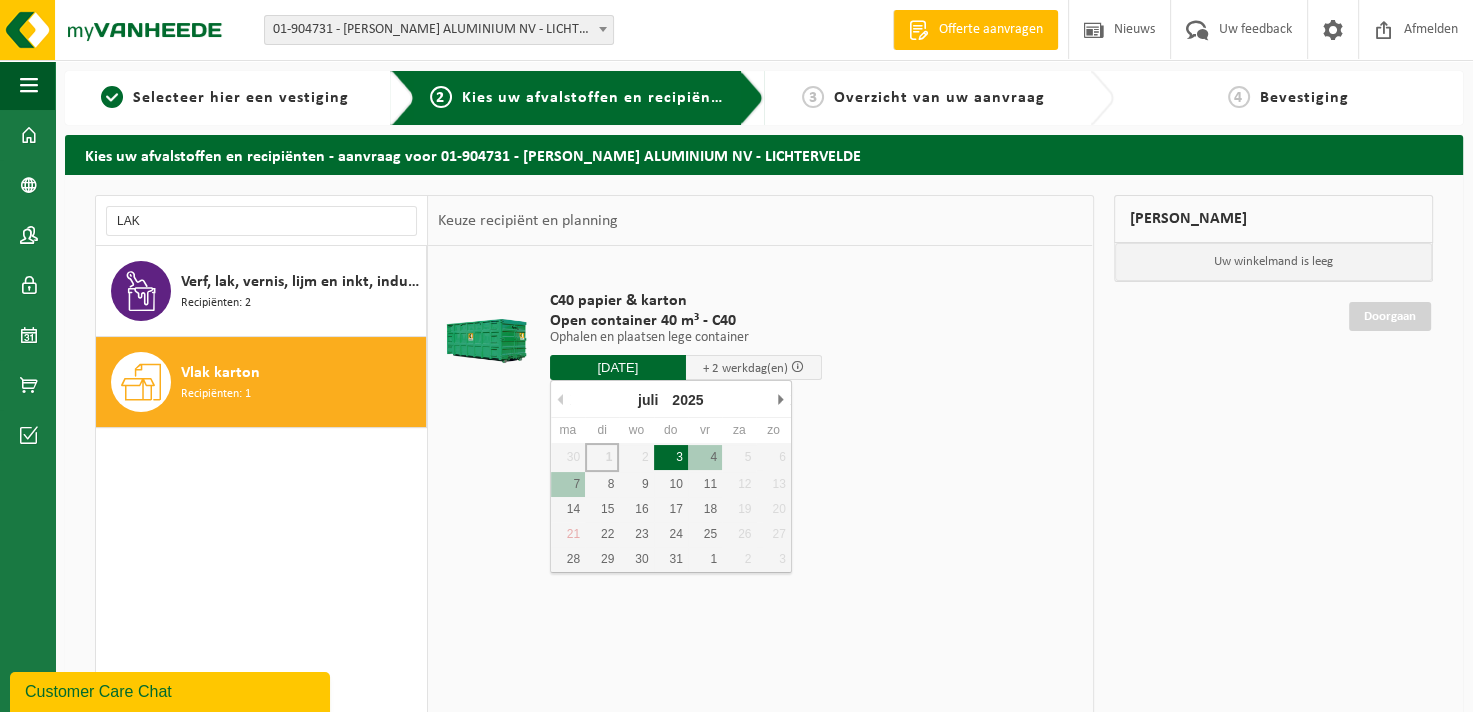 type on "Van 2025-07-03" 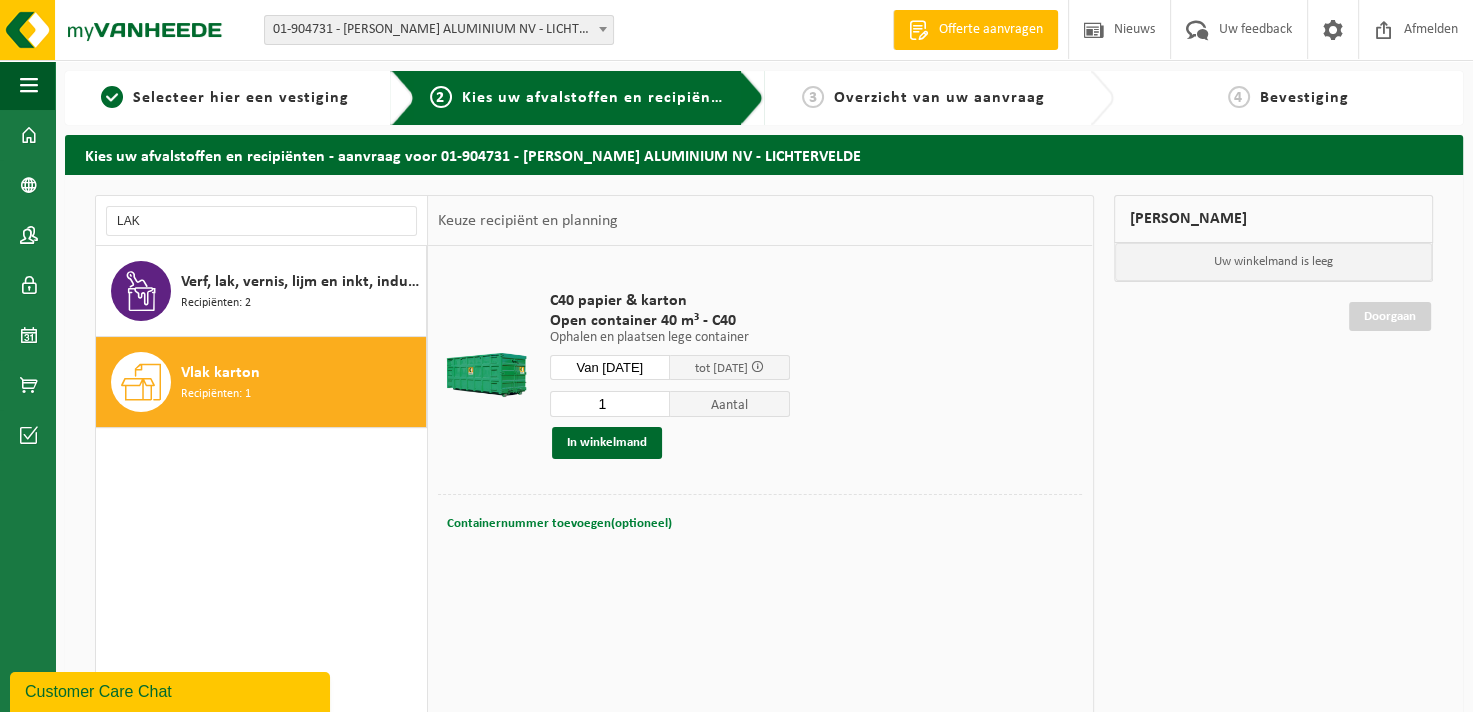 click on "Containernummer toevoegen(optioneel)" at bounding box center [559, 523] 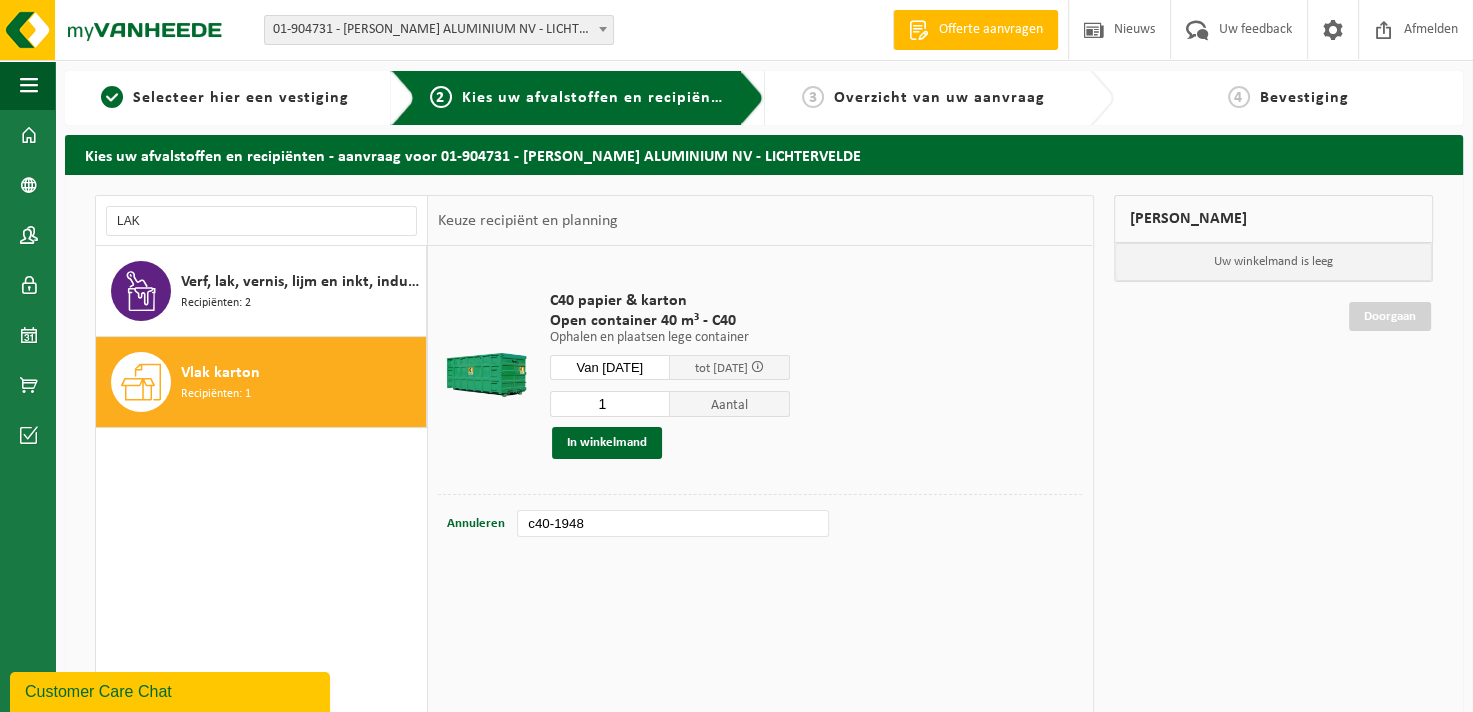 click on "c40-1948" at bounding box center (673, 523) 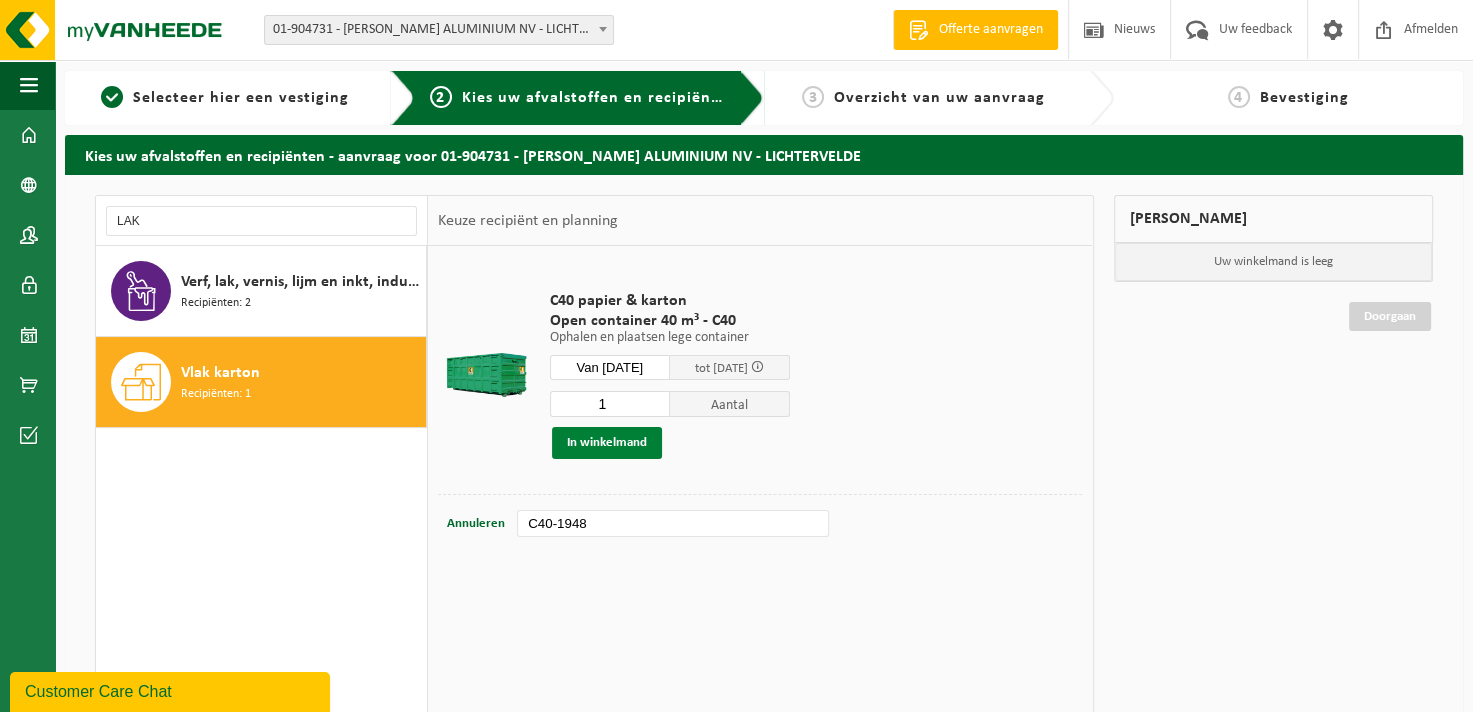 type on "C40-1948" 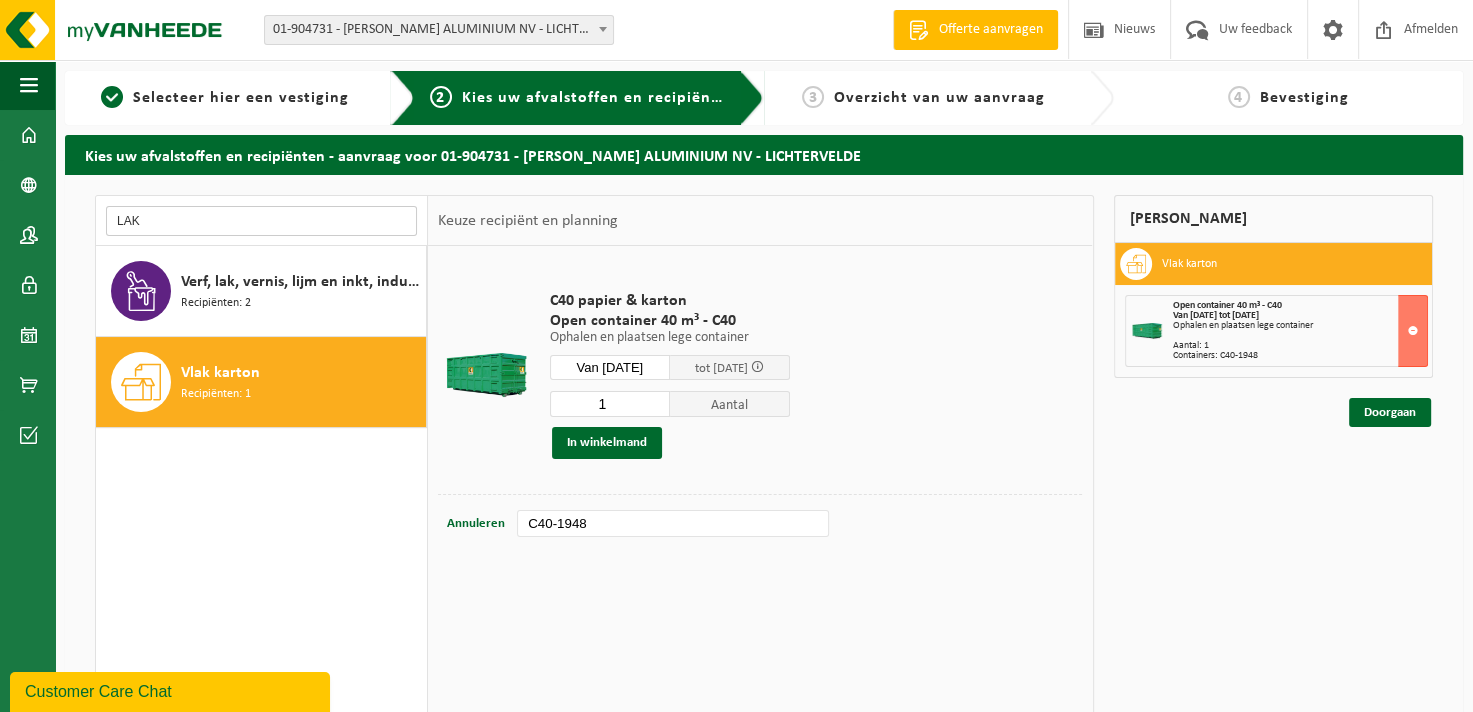 drag, startPoint x: 302, startPoint y: 215, endPoint x: -61, endPoint y: 236, distance: 363.60693 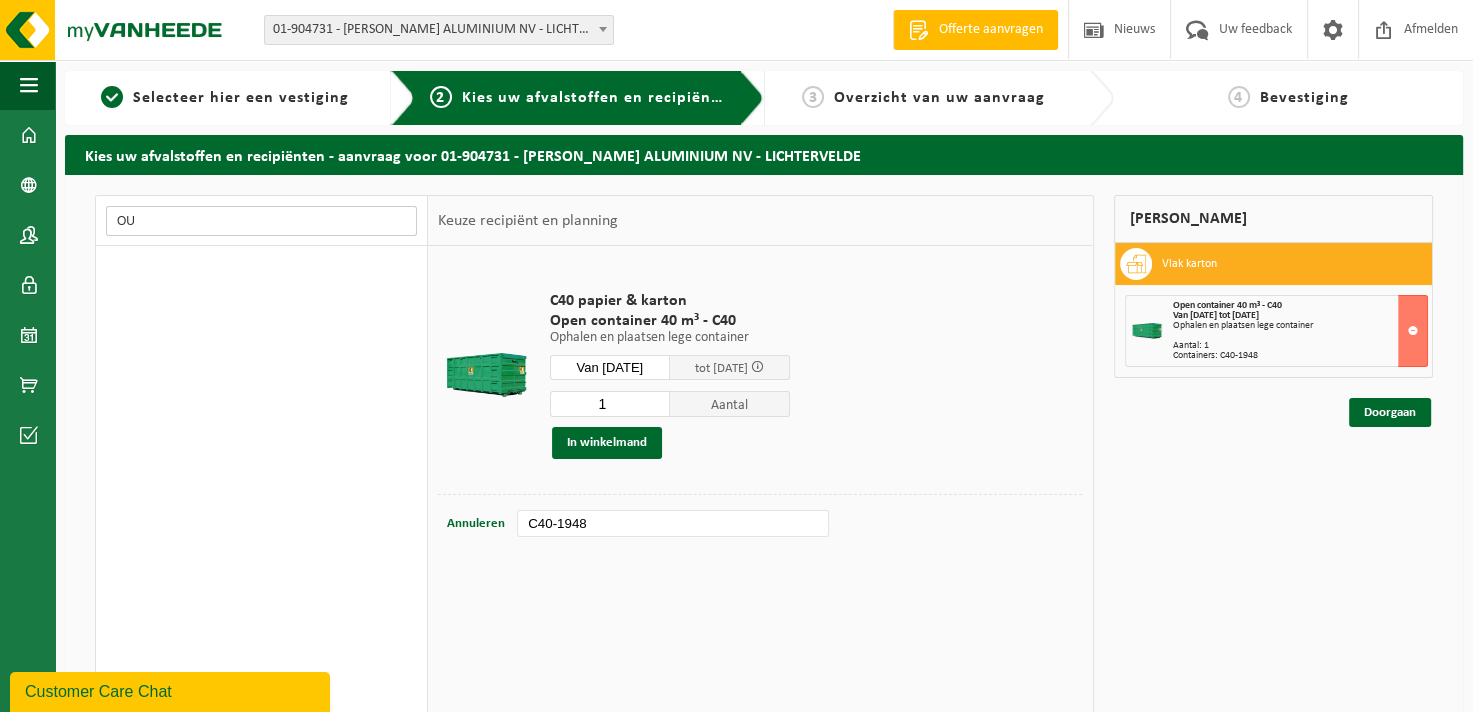 type on "O" 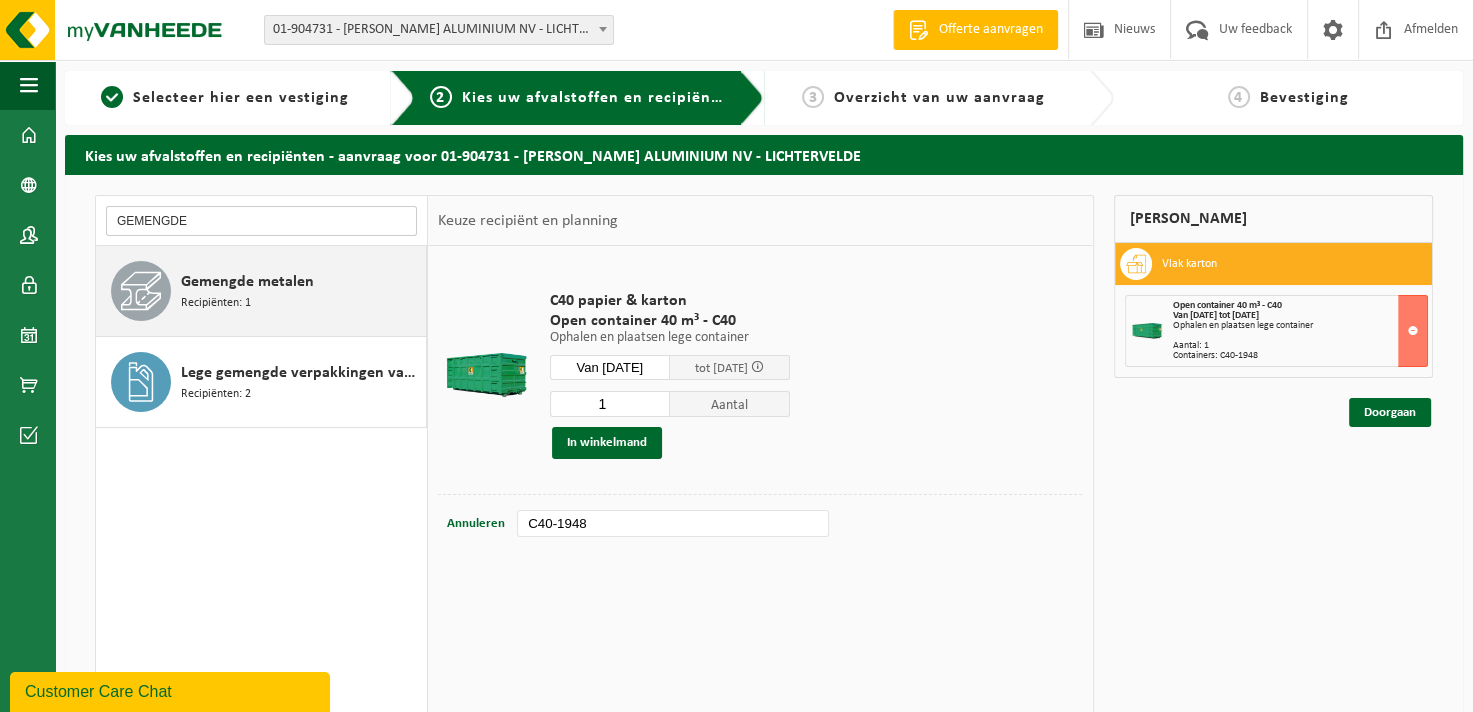 type on "GEMENGDE" 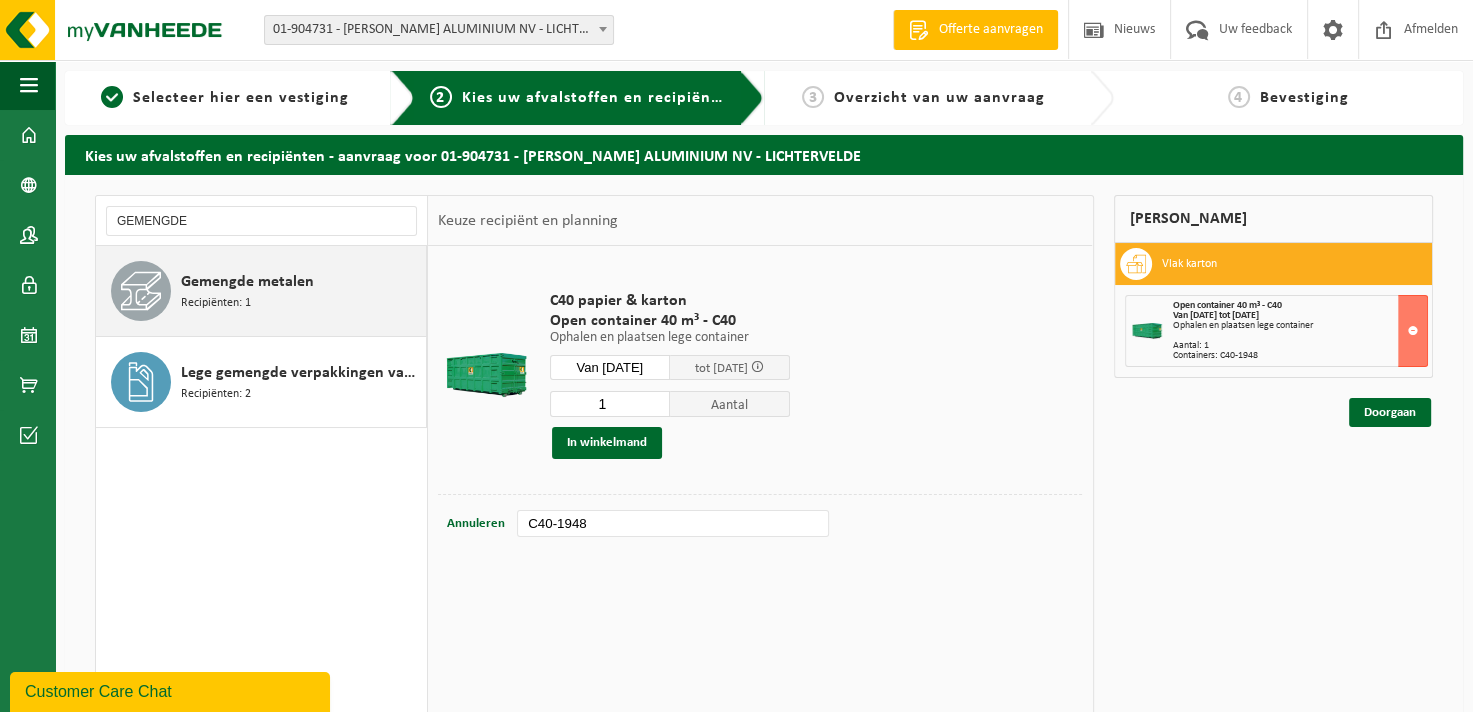 click on "Gemengde metalen   Recipiënten: 1" at bounding box center (301, 291) 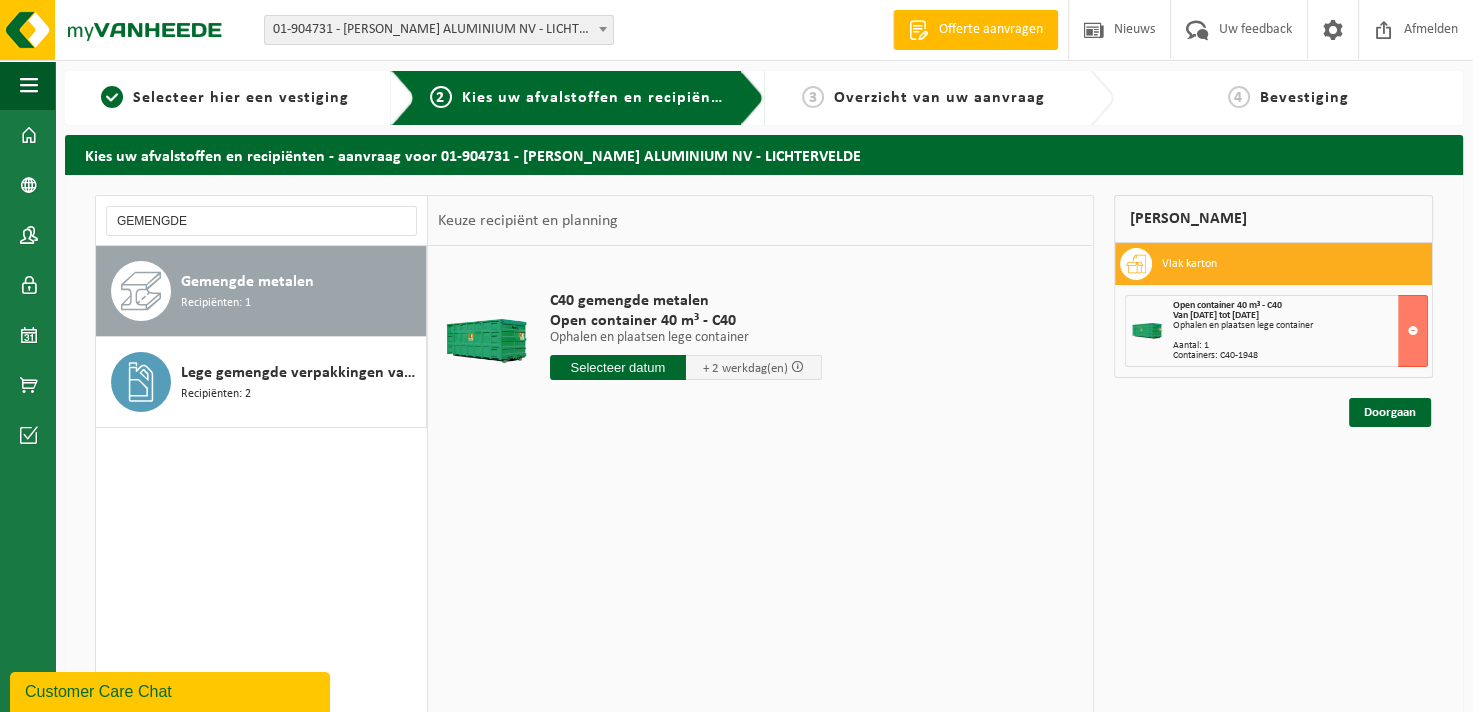 click at bounding box center [618, 367] 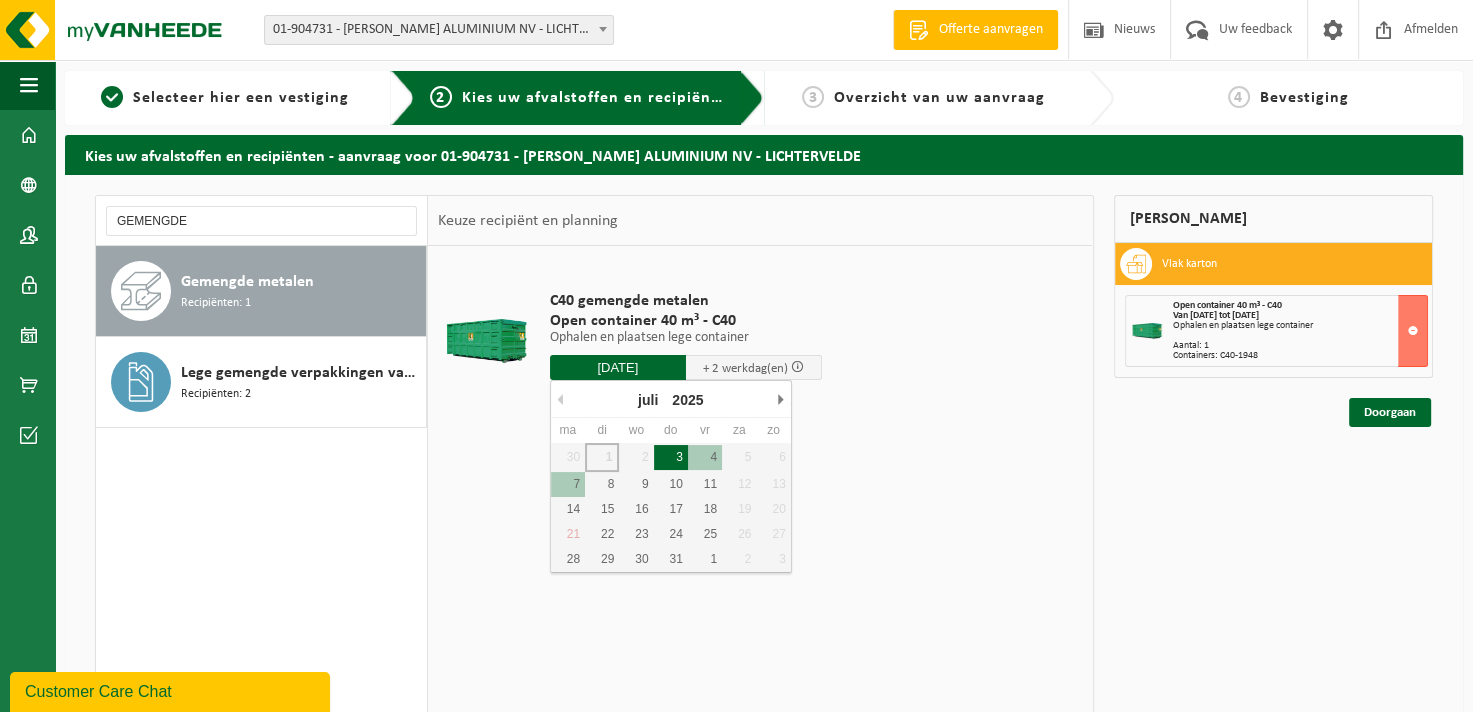 type on "Van 2025-07-03" 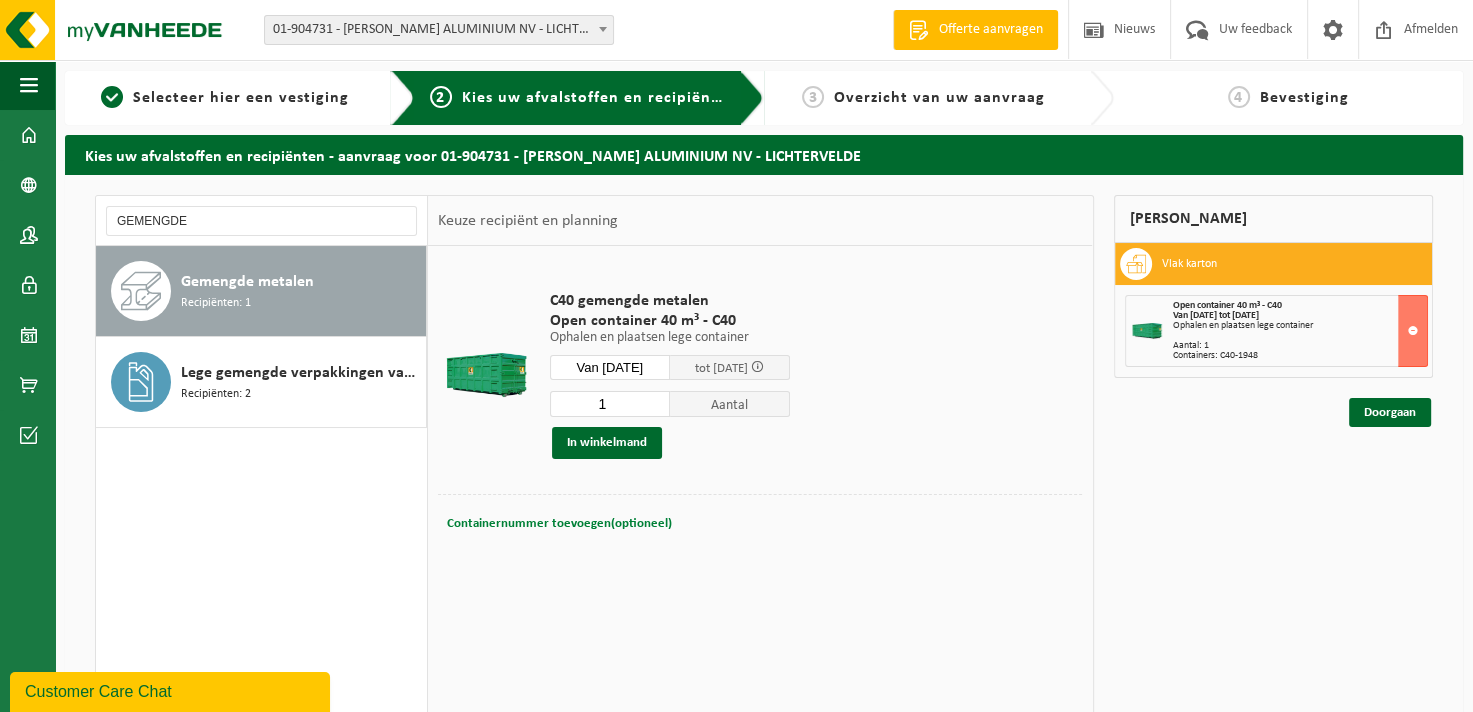 click on "Containernummer toevoegen(optioneel)" at bounding box center (559, 523) 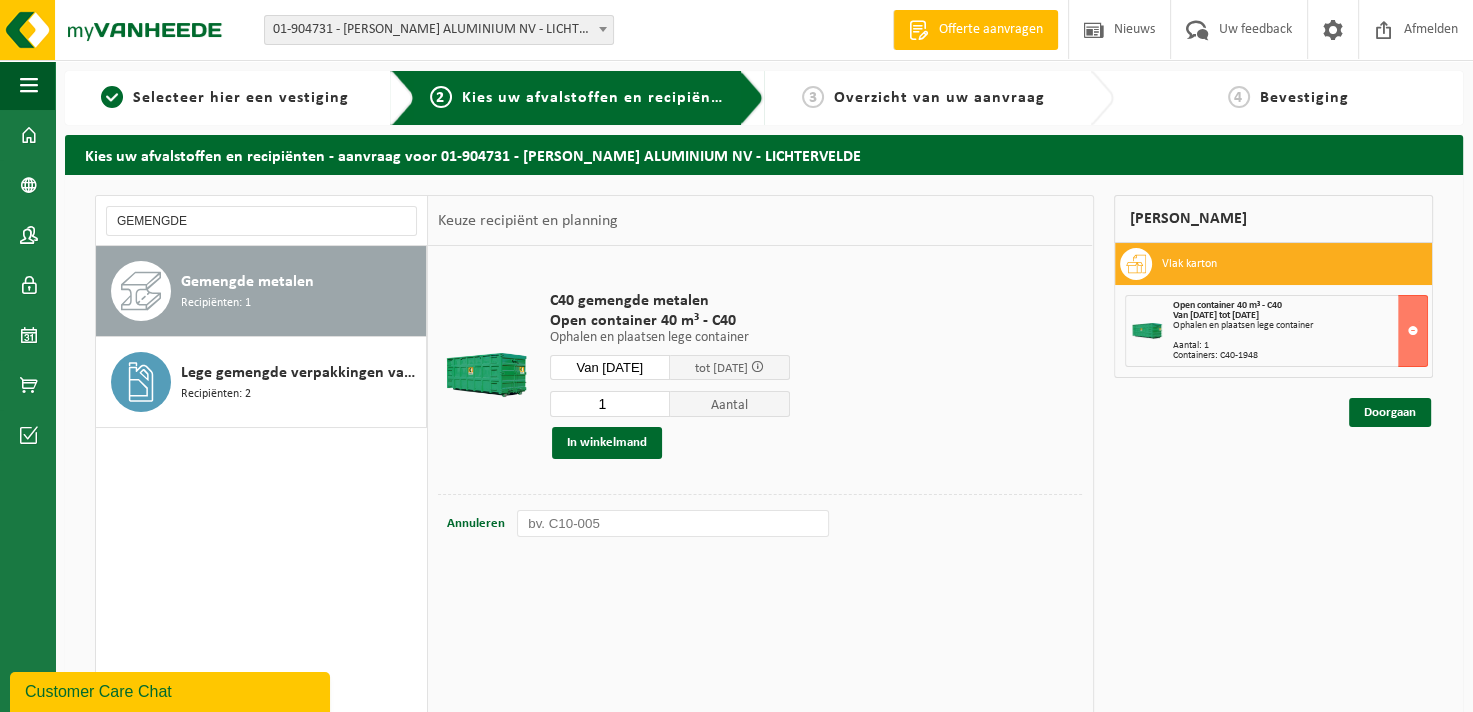 click at bounding box center [673, 523] 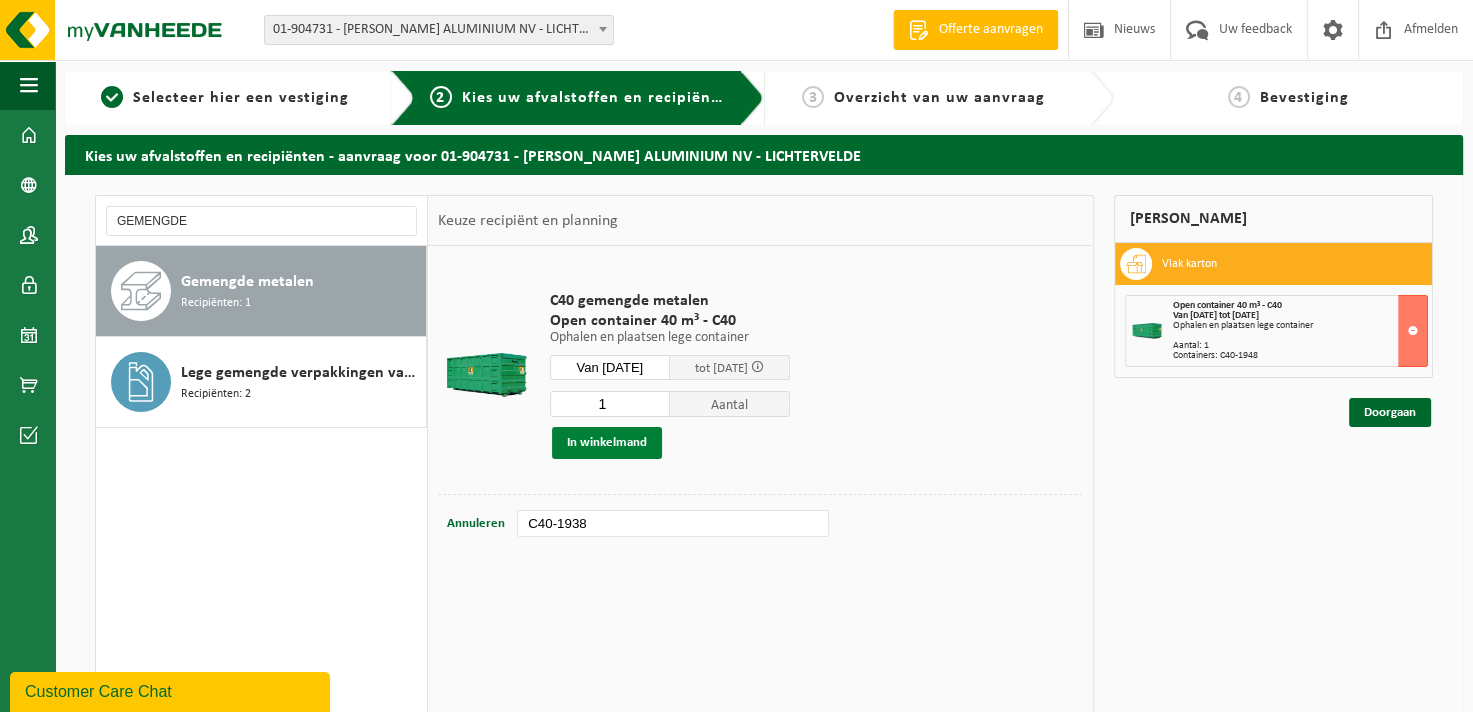 type on "C40-1938" 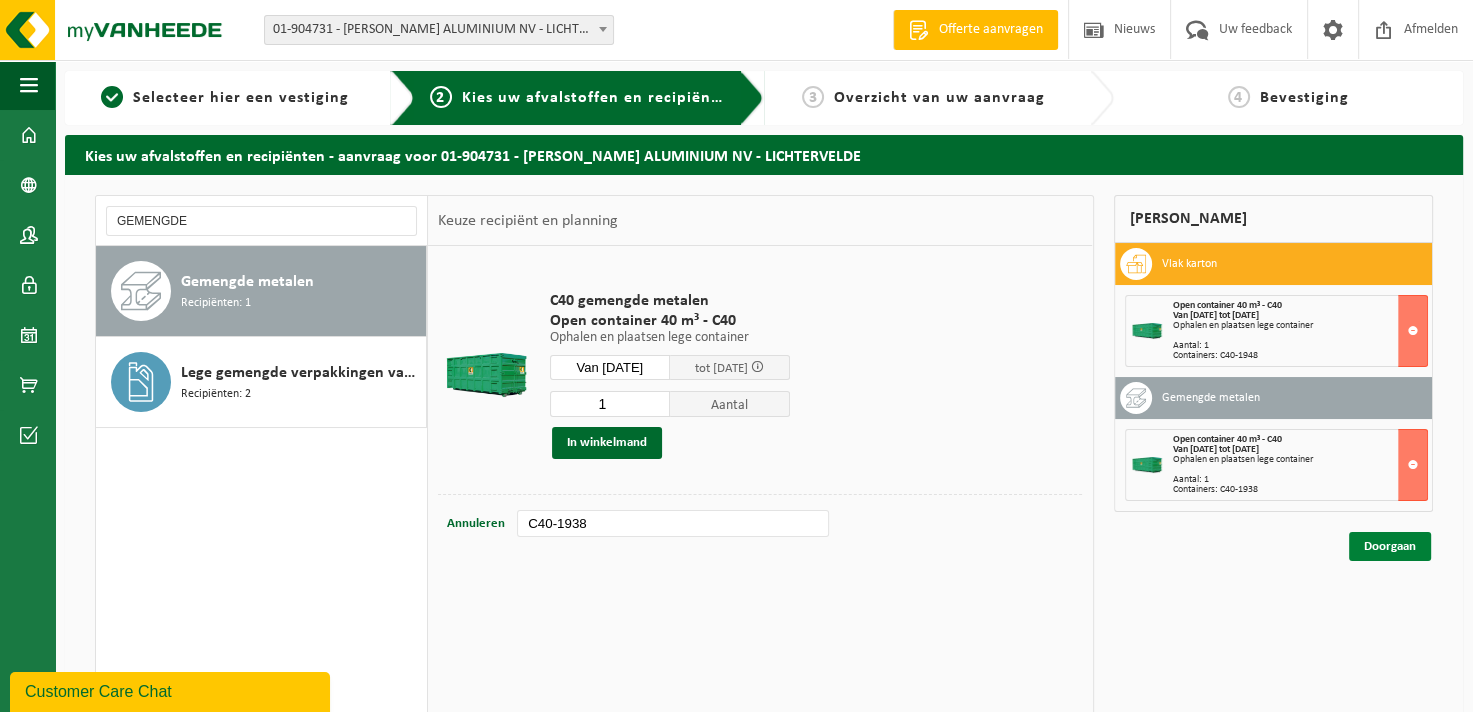 click on "Doorgaan" at bounding box center [1390, 546] 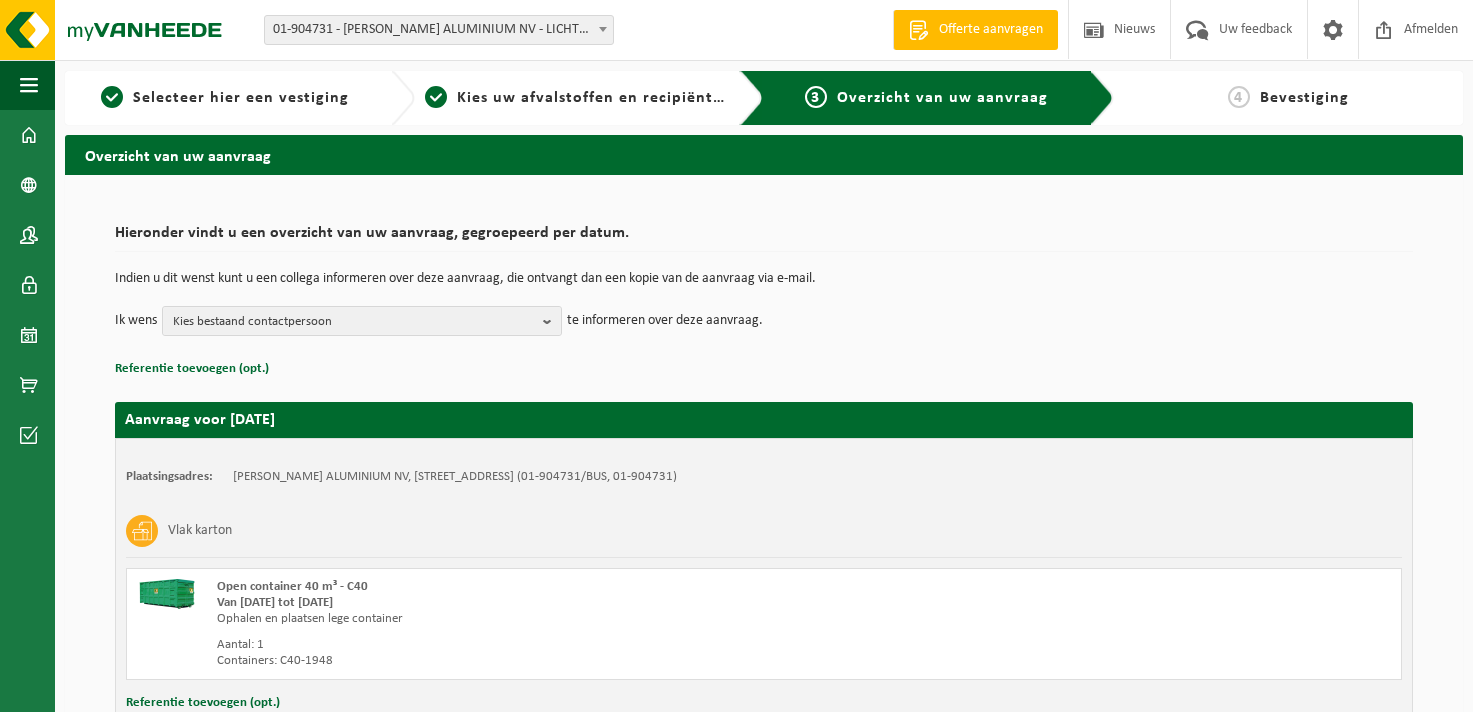 scroll, scrollTop: 0, scrollLeft: 0, axis: both 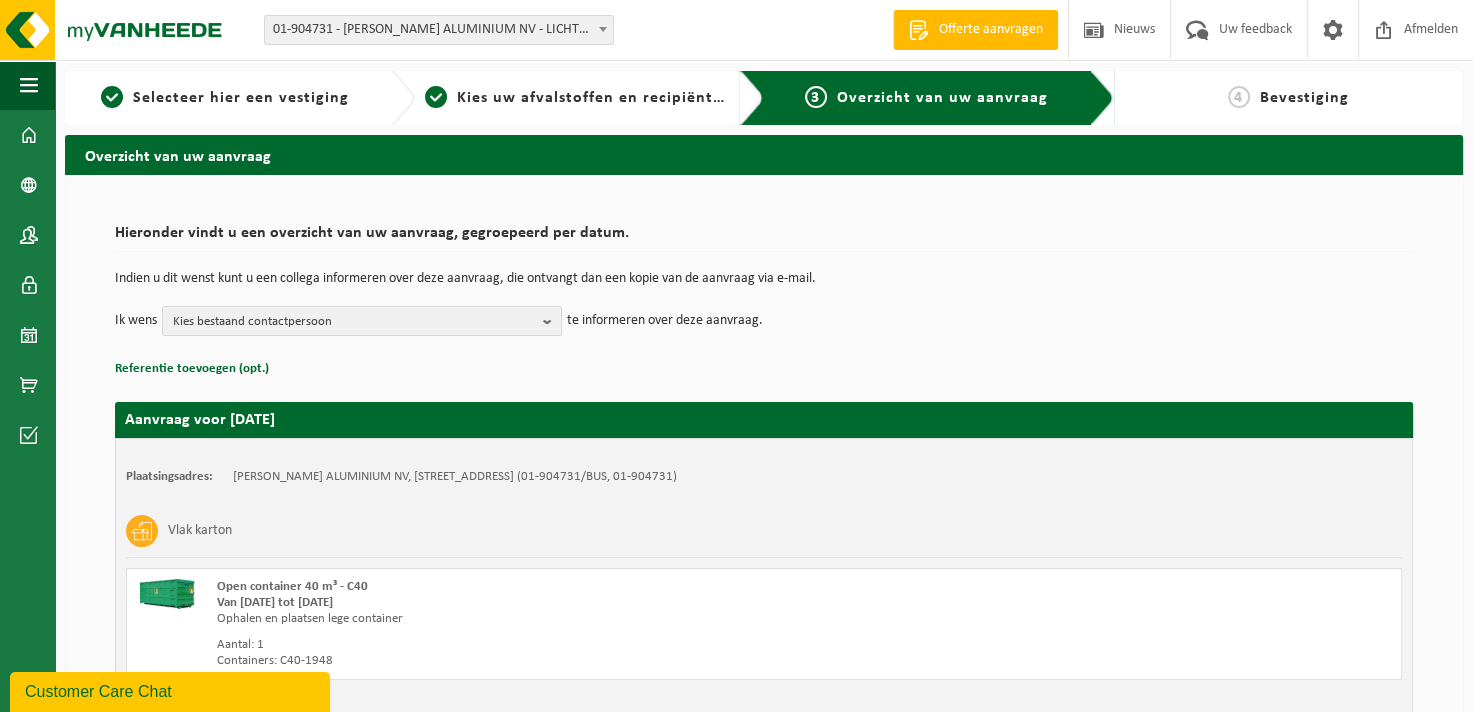 click on "Indien u dit wenst kunt u een collega informeren over deze aanvraag, die ontvangt dan een kopie van de aanvraag via e-mail." at bounding box center (764, 289) 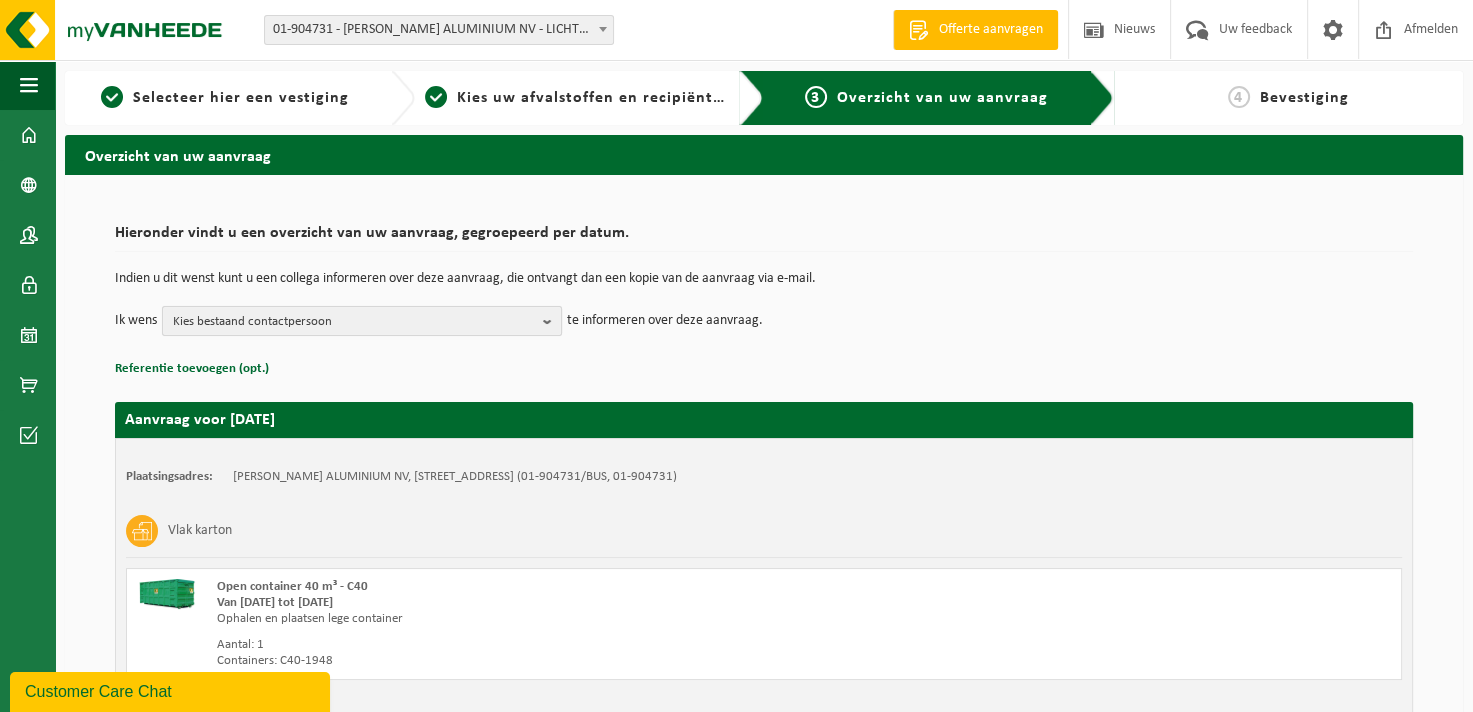 click on "Kies bestaand contactpersoon" at bounding box center [354, 322] 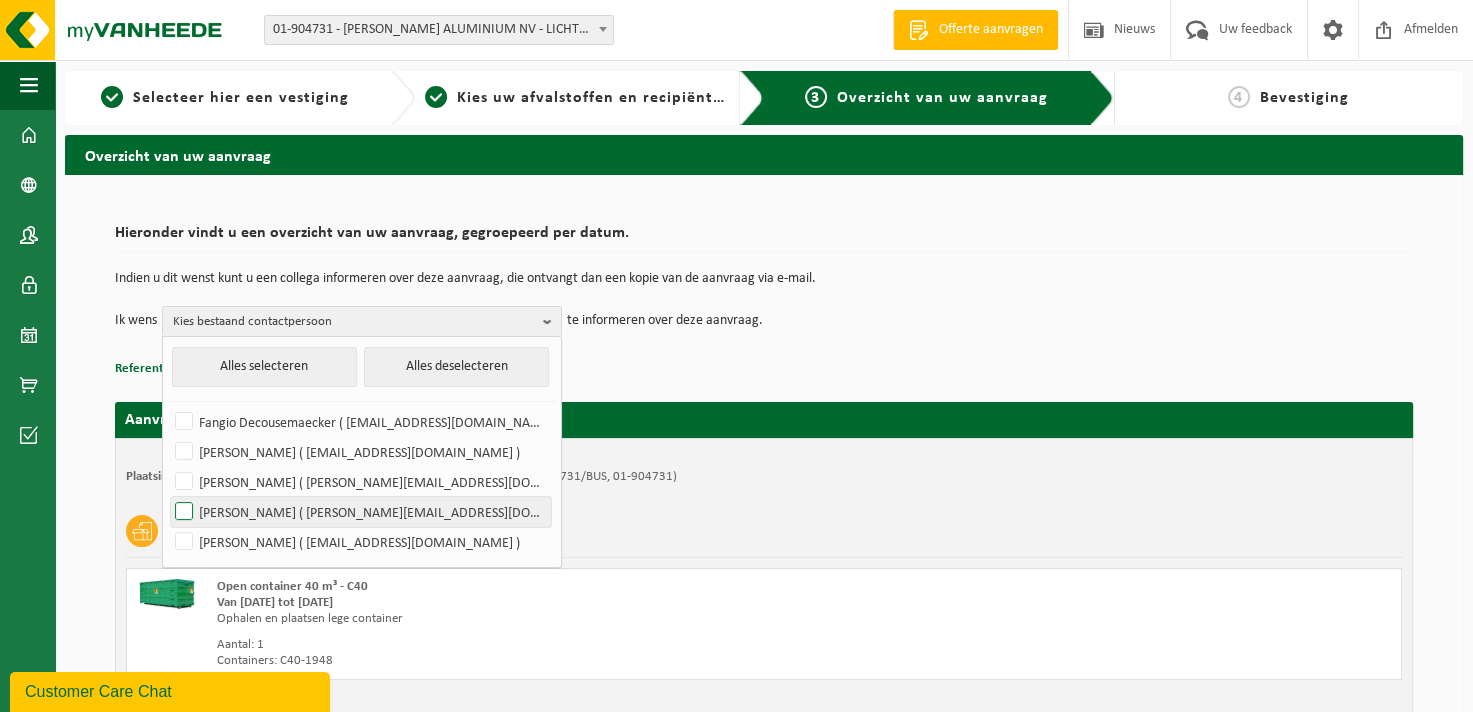 click on "EDDY VERMEERSCH ( eddy.vermeersch@vanheede.com )" at bounding box center [361, 512] 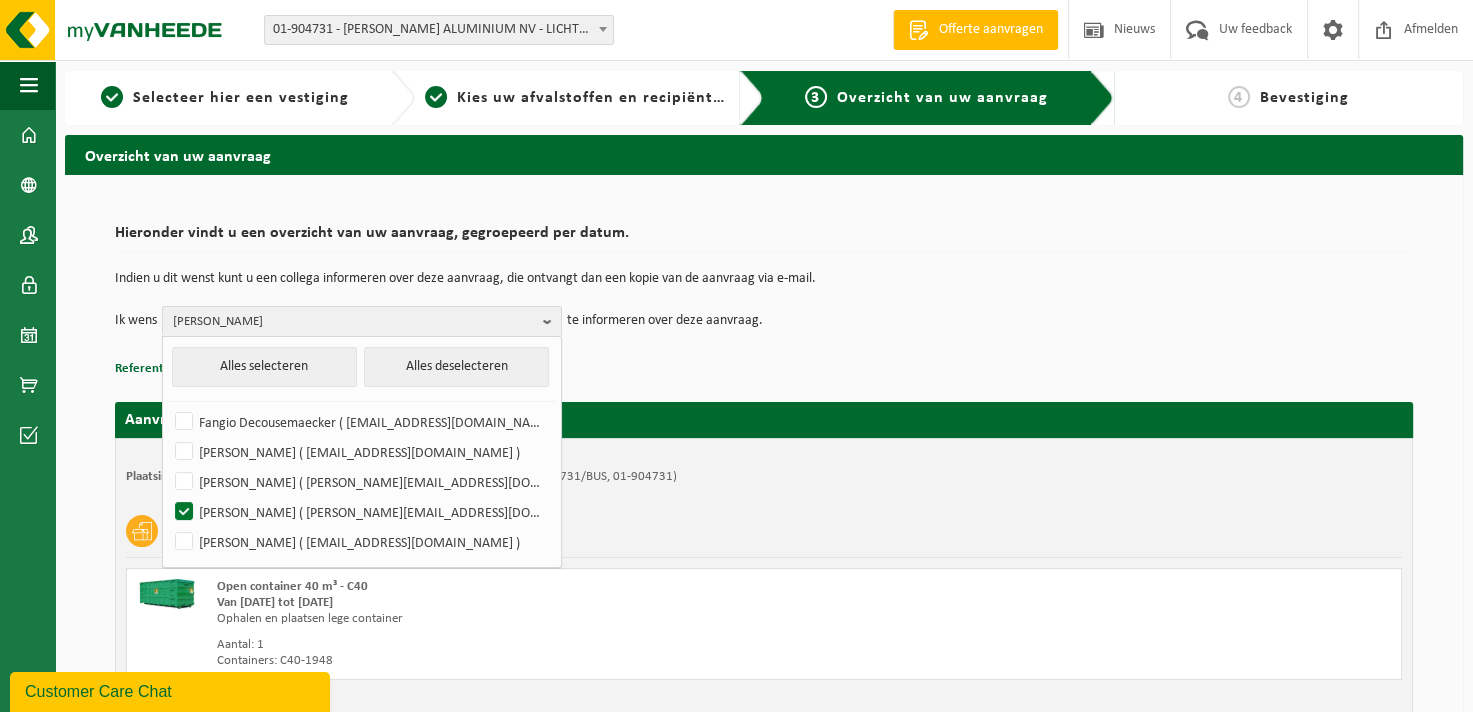 click on "Referentie toevoegen (opt.)" at bounding box center (764, 369) 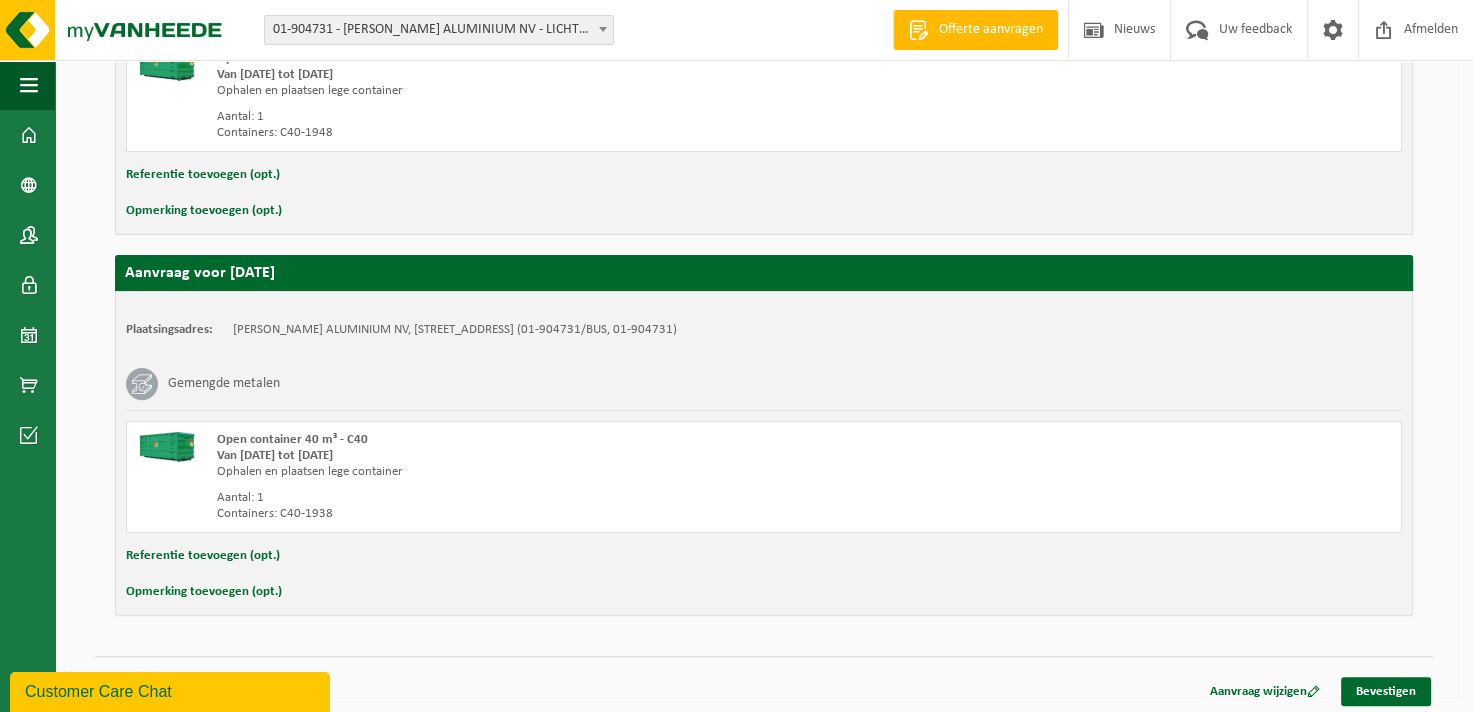scroll, scrollTop: 530, scrollLeft: 0, axis: vertical 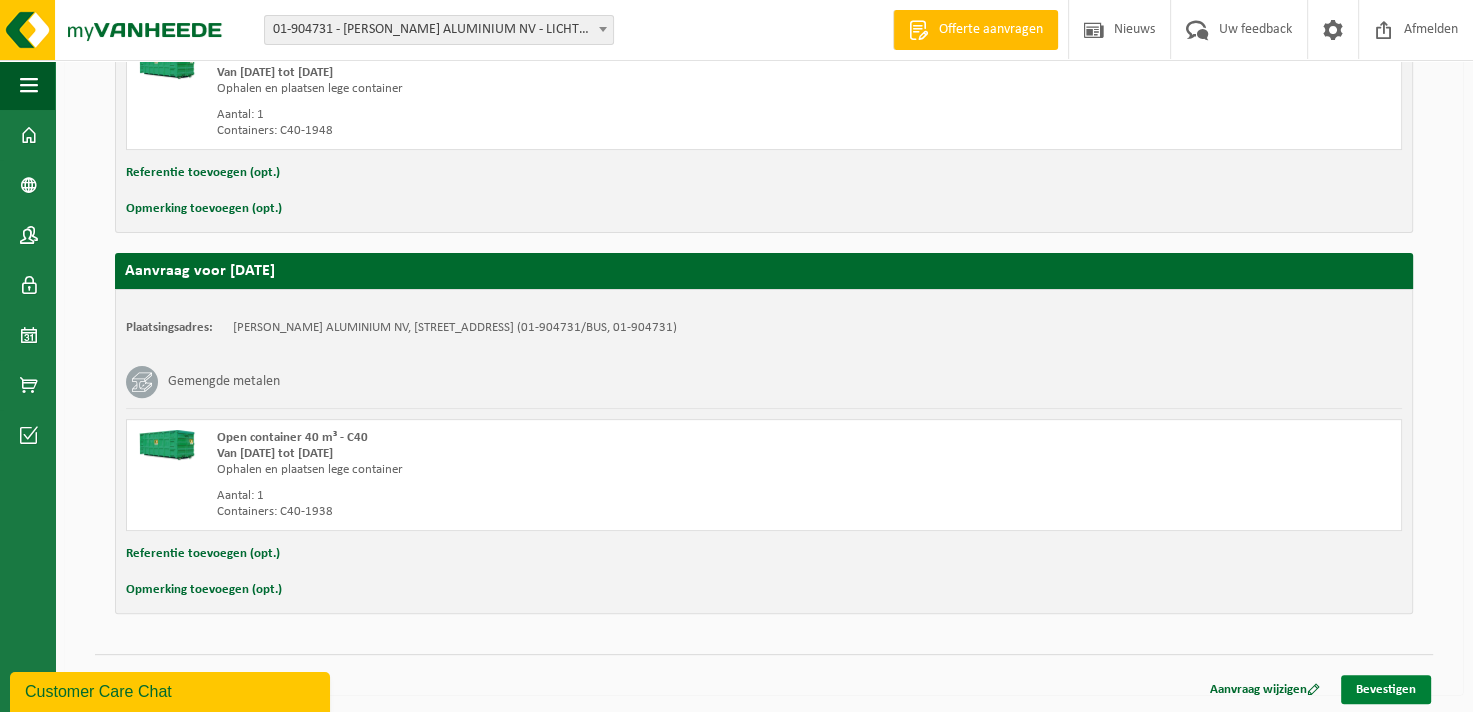 click on "Bevestigen" at bounding box center [1386, 689] 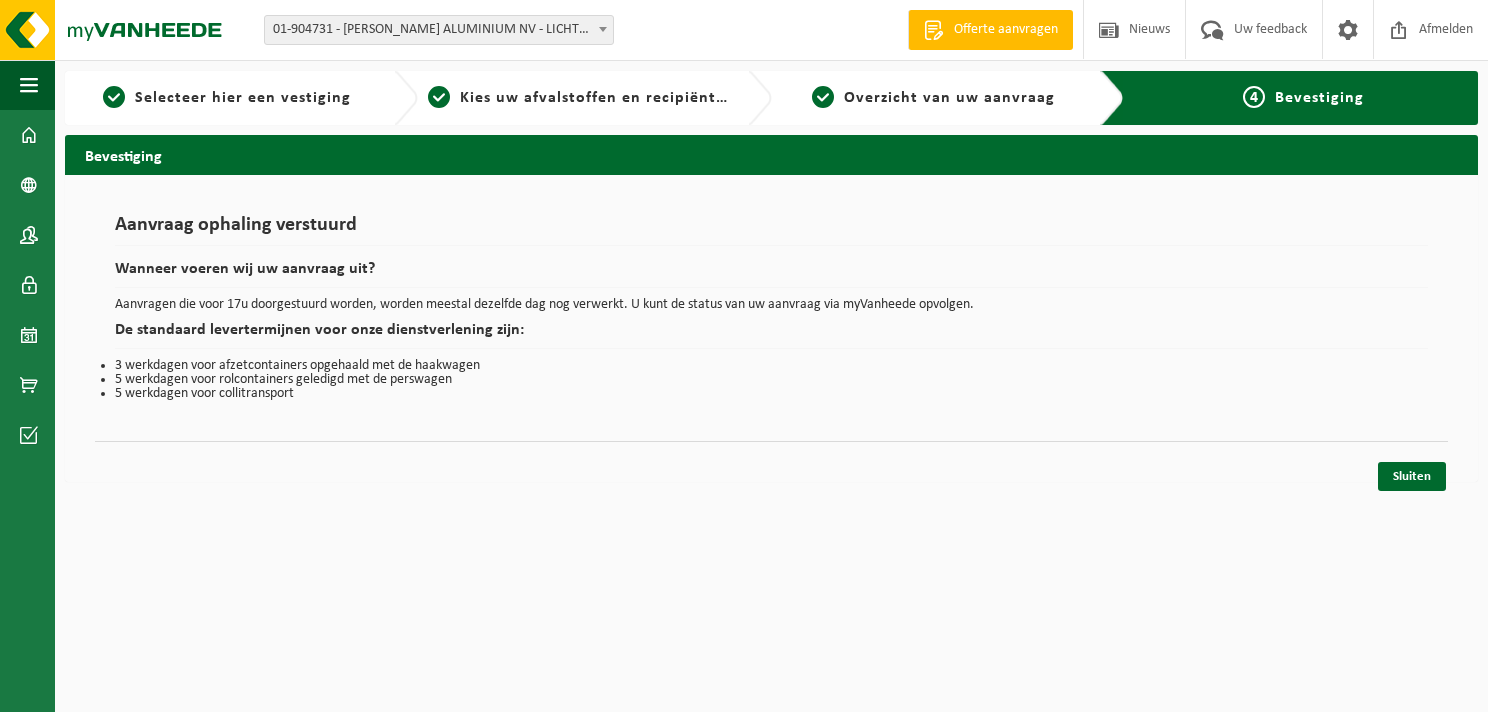 scroll, scrollTop: 0, scrollLeft: 0, axis: both 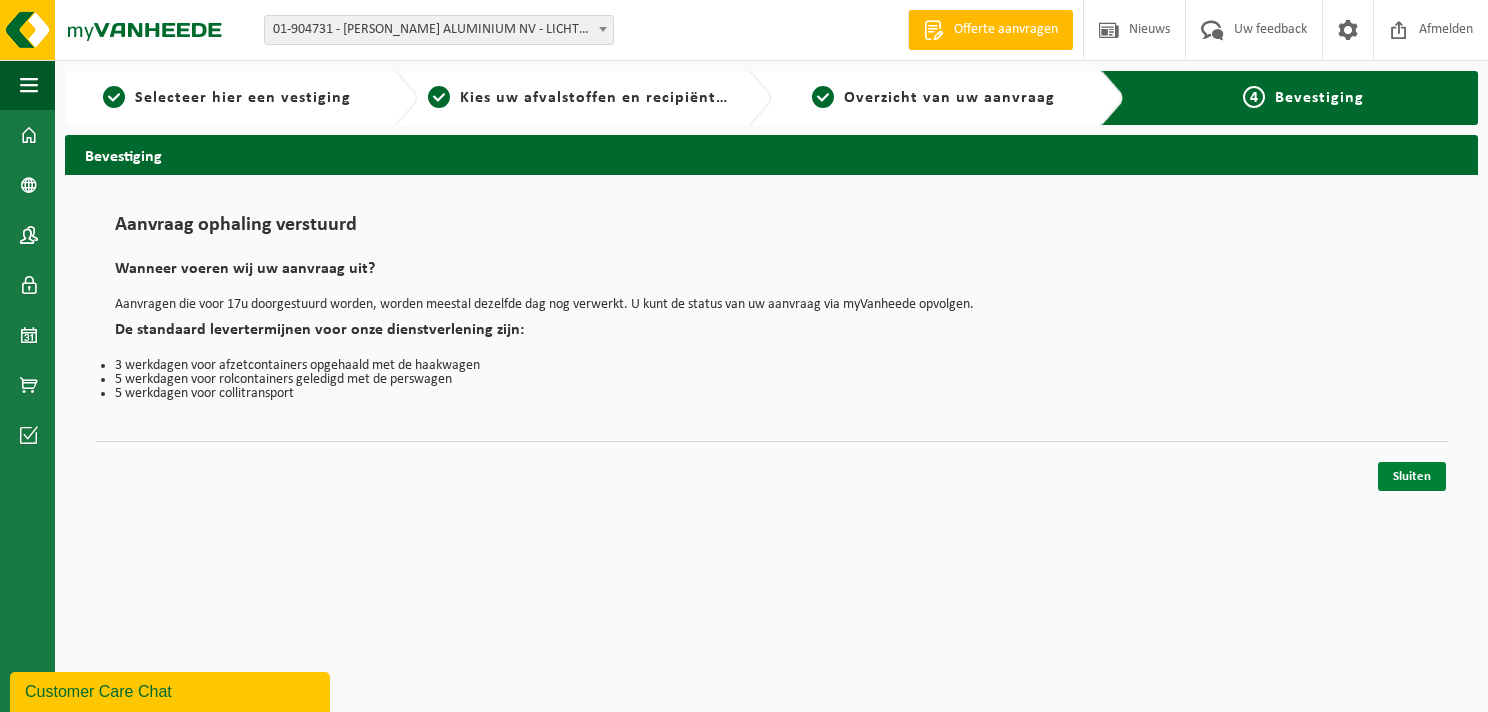 click on "Sluiten" at bounding box center (1412, 476) 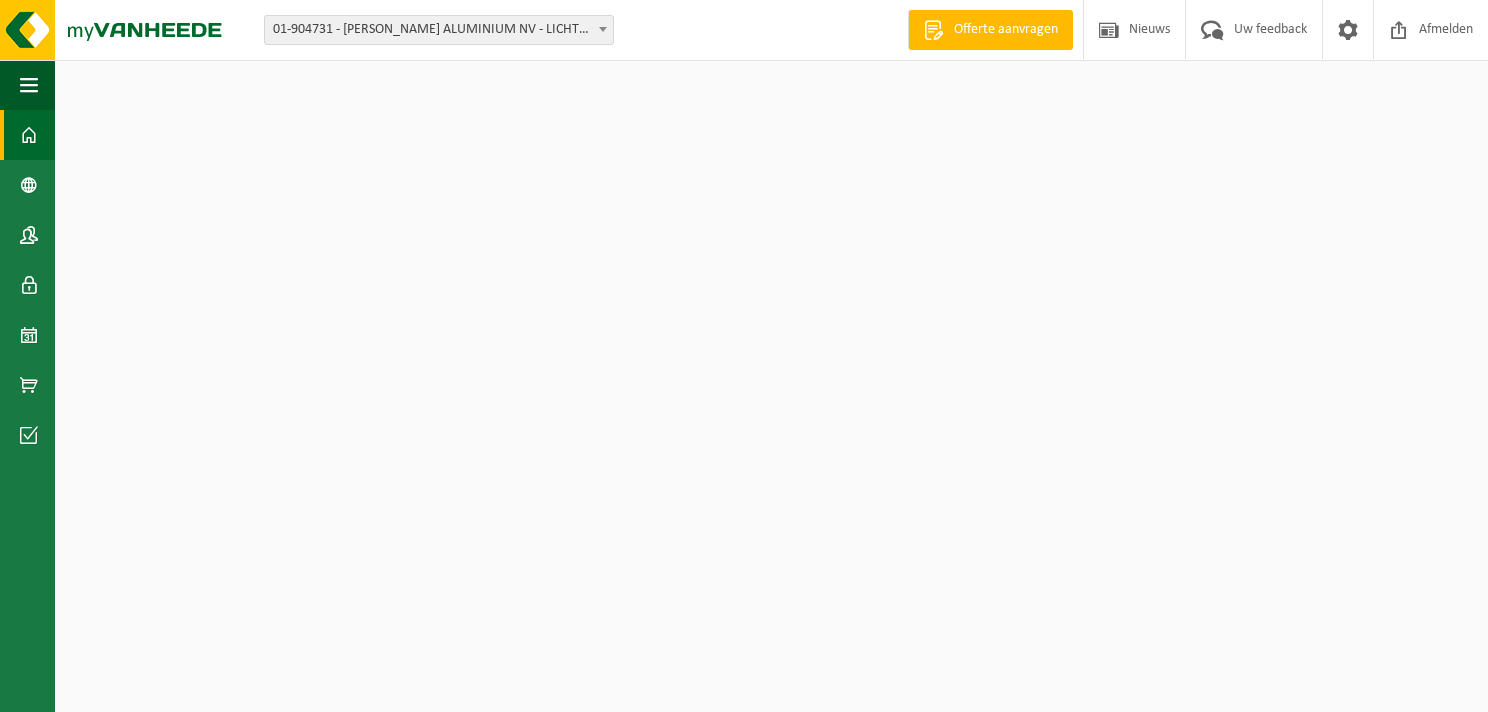 scroll, scrollTop: 0, scrollLeft: 0, axis: both 